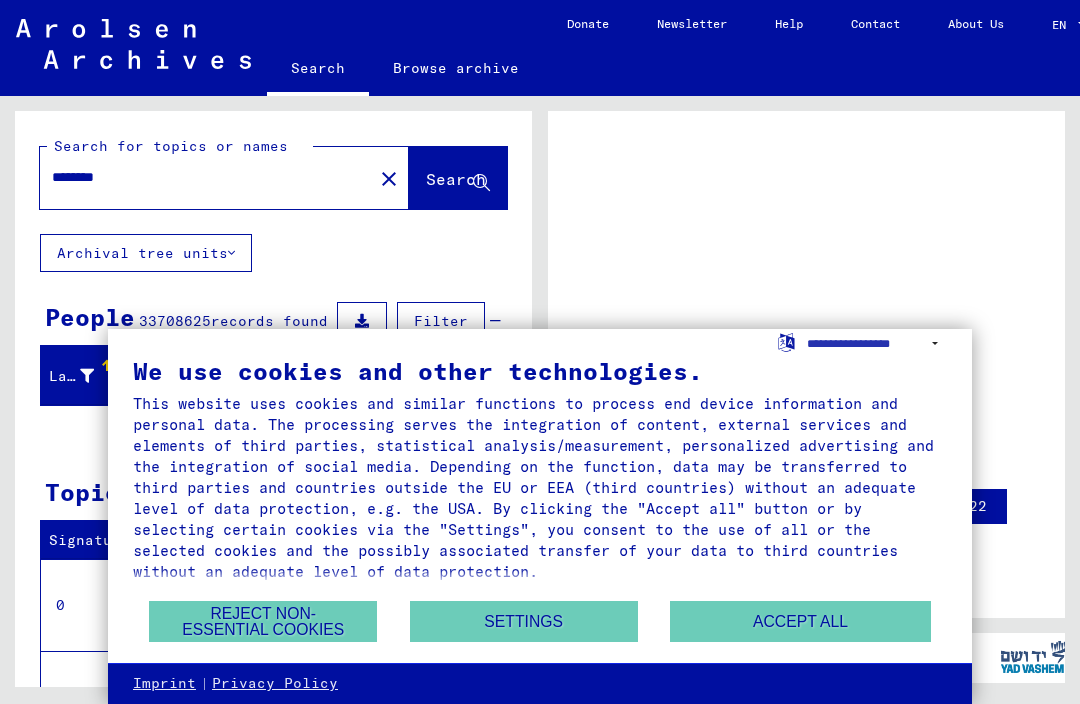 scroll, scrollTop: 0, scrollLeft: 0, axis: both 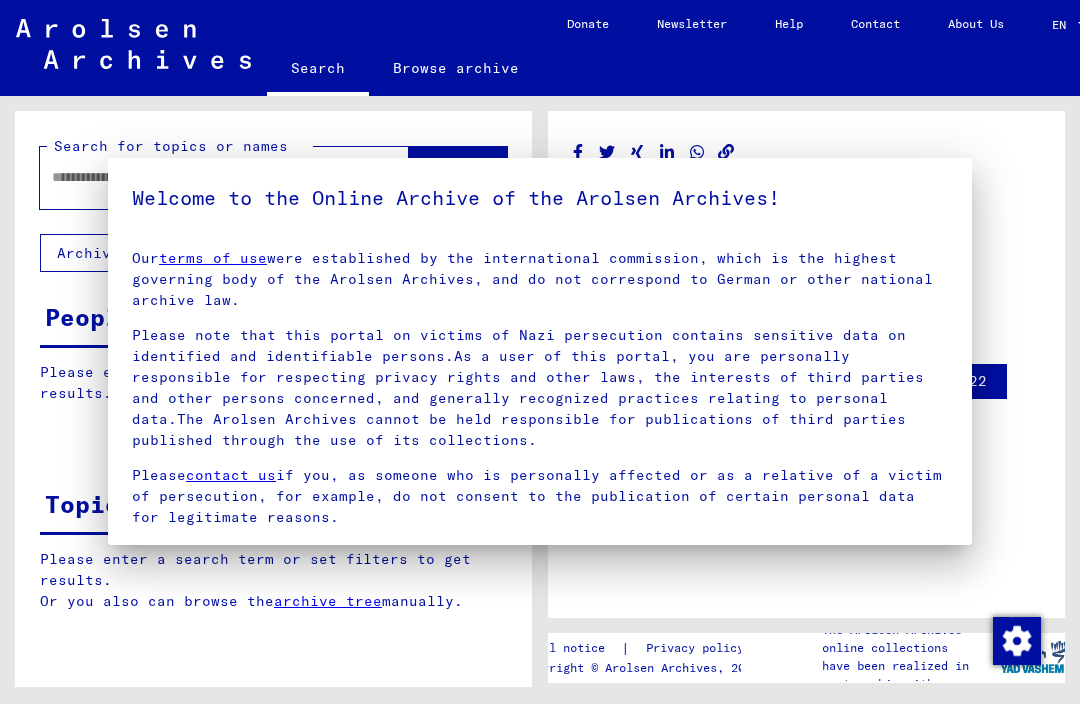 type on "********" 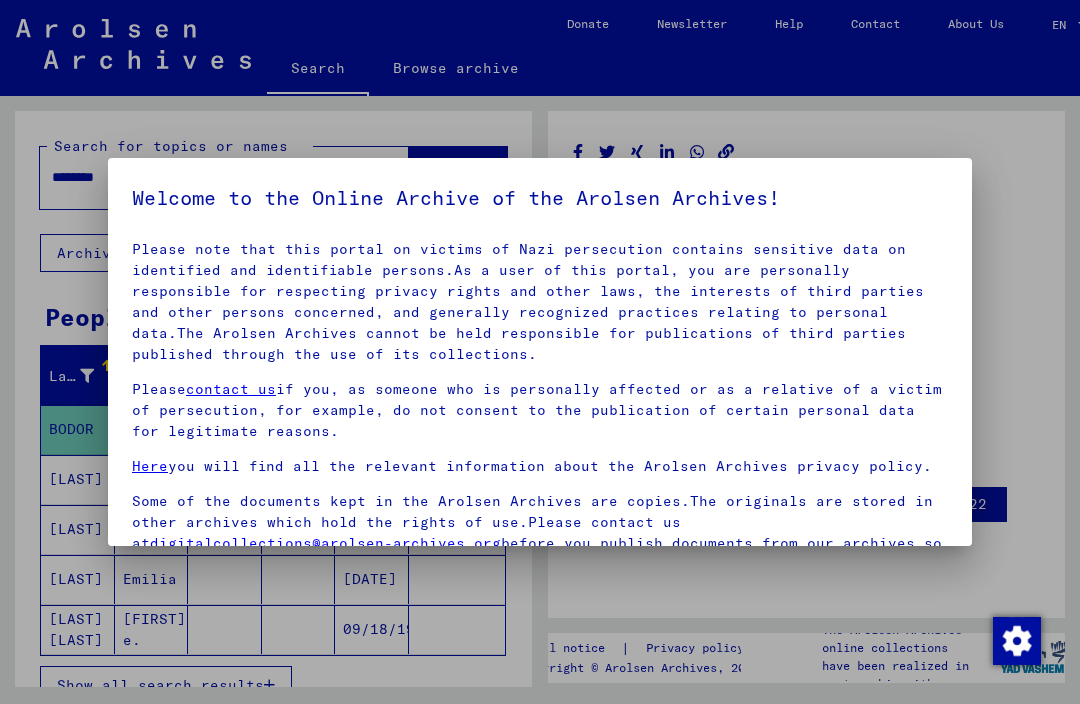 scroll, scrollTop: 85, scrollLeft: 0, axis: vertical 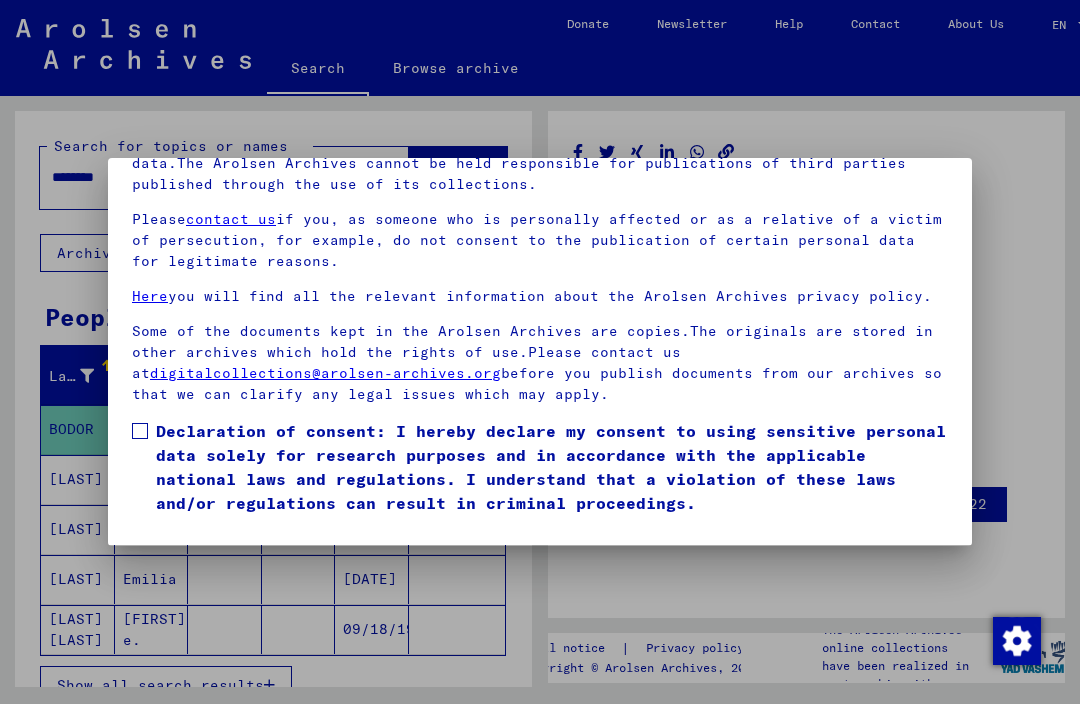 click on "Declaration of consent: I hereby declare my consent to using sensitive personal data solely for research purposes and in accordance with the applicable national laws and regulations. I understand that a violation of these laws and/or regulations can result in criminal proceedings." at bounding box center [552, 467] 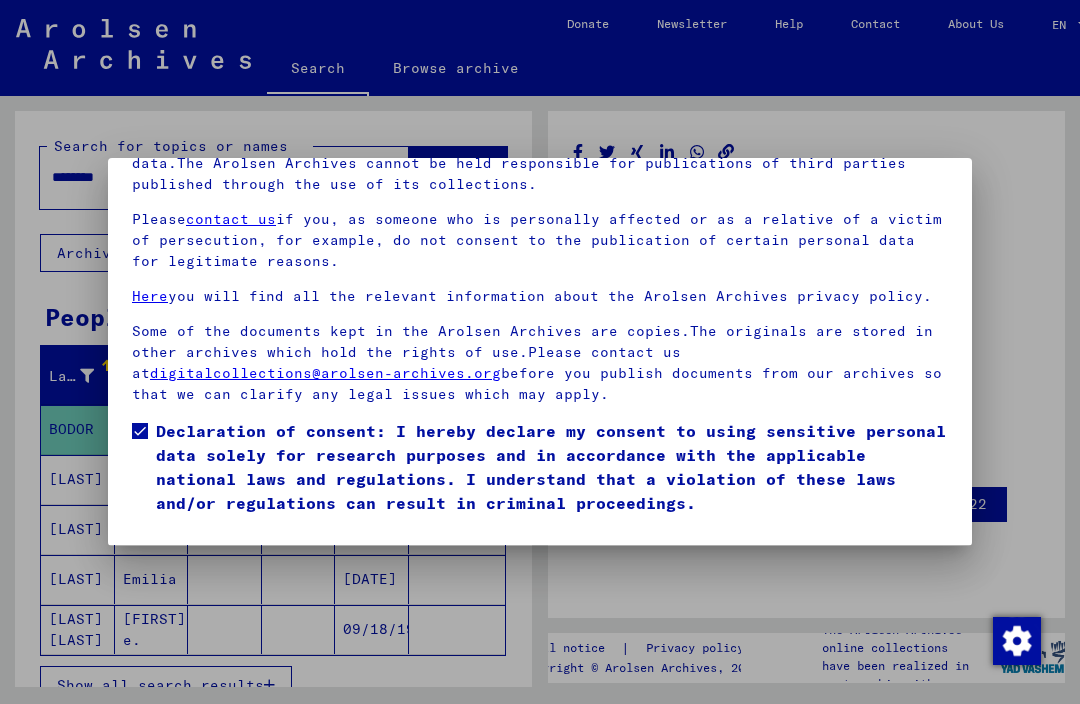 click on "I agree" at bounding box center (180, 544) 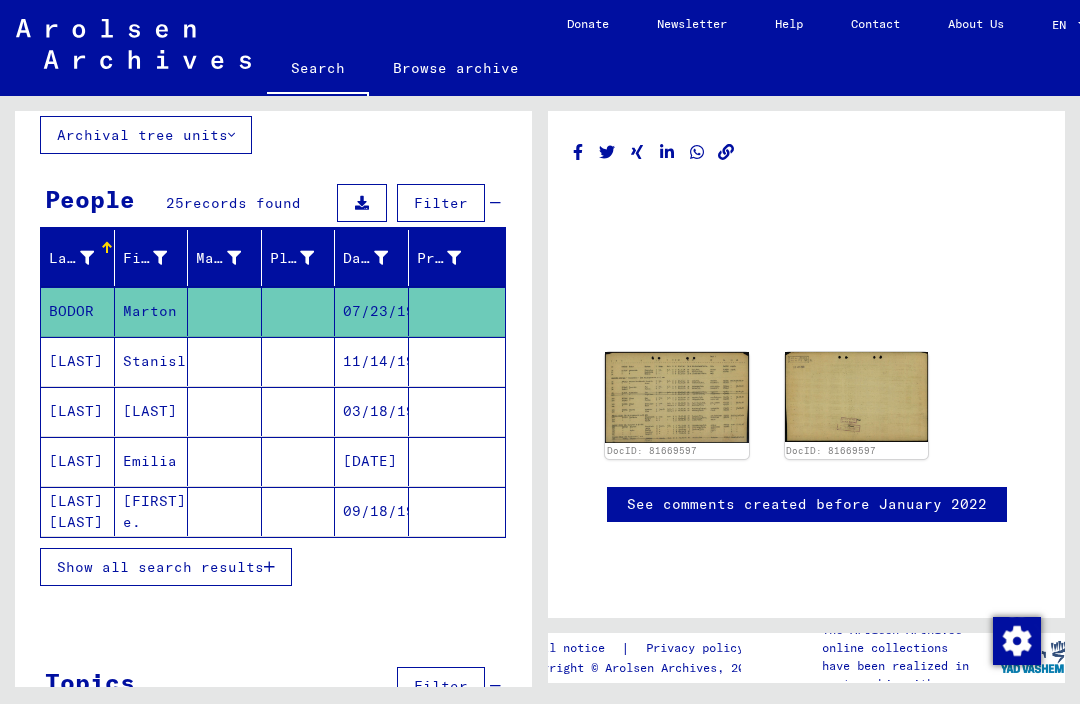 scroll, scrollTop: 116, scrollLeft: 0, axis: vertical 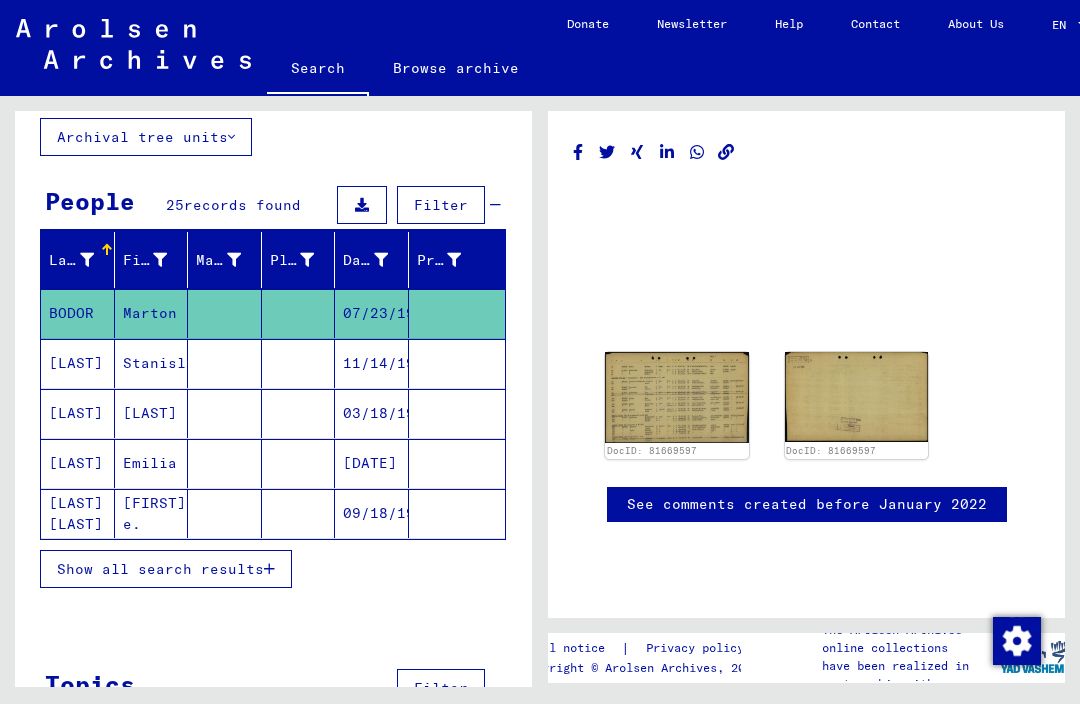 click on "Show all search results" at bounding box center [166, 569] 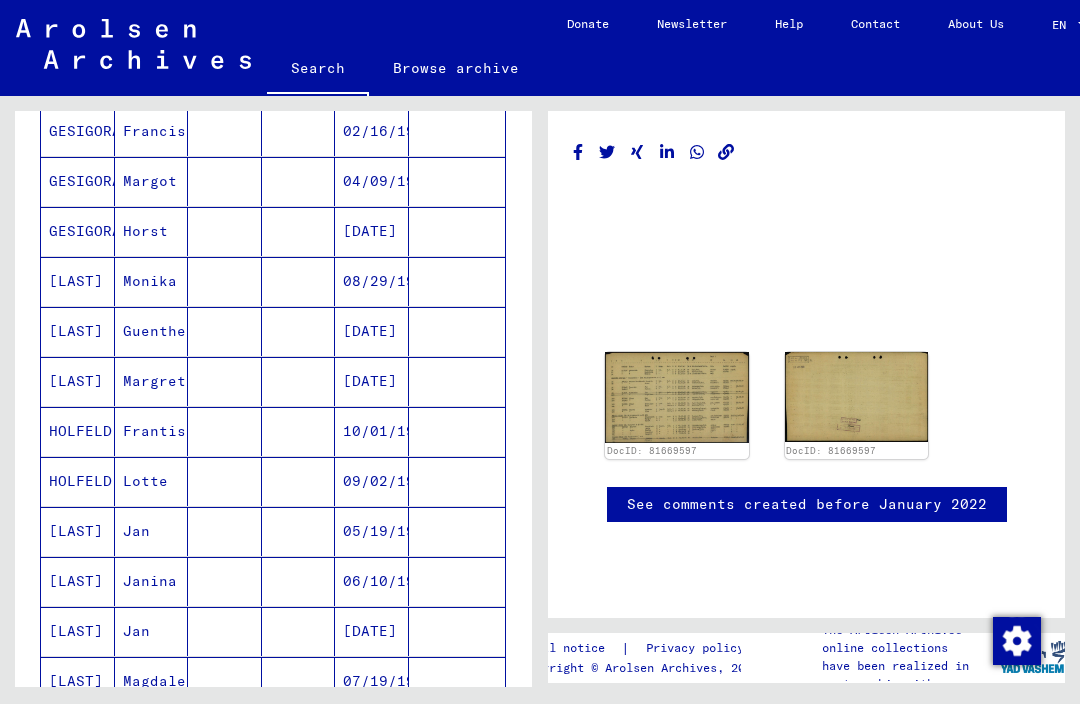 scroll, scrollTop: 602, scrollLeft: 0, axis: vertical 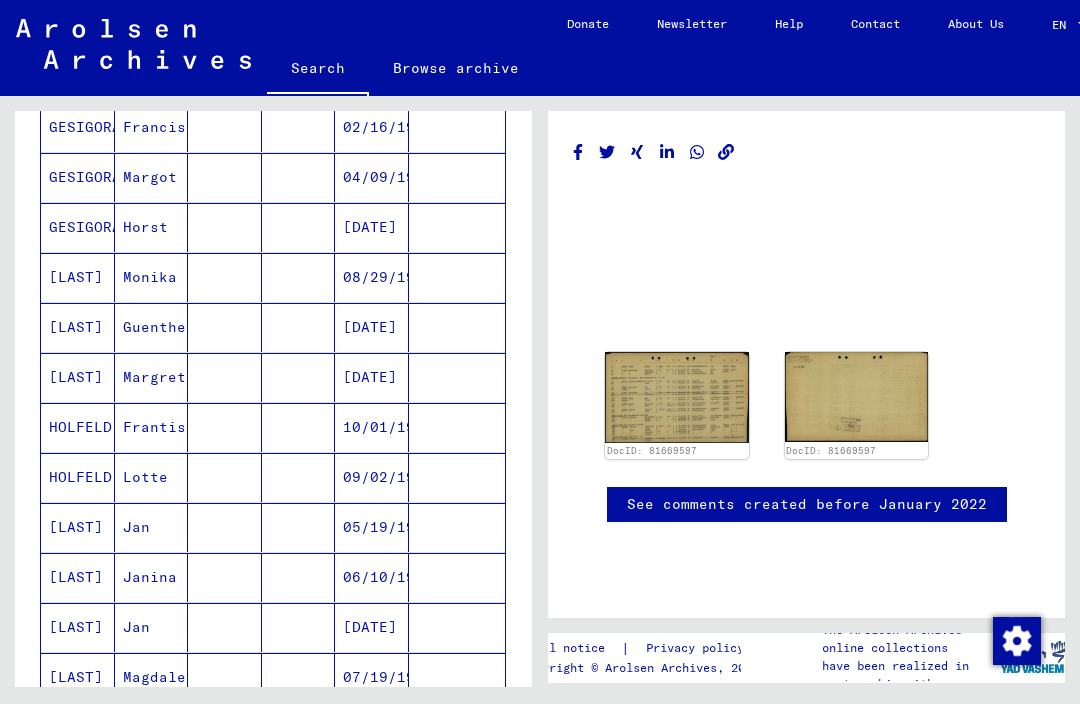 click on "10/01/1919" at bounding box center (372, 477) 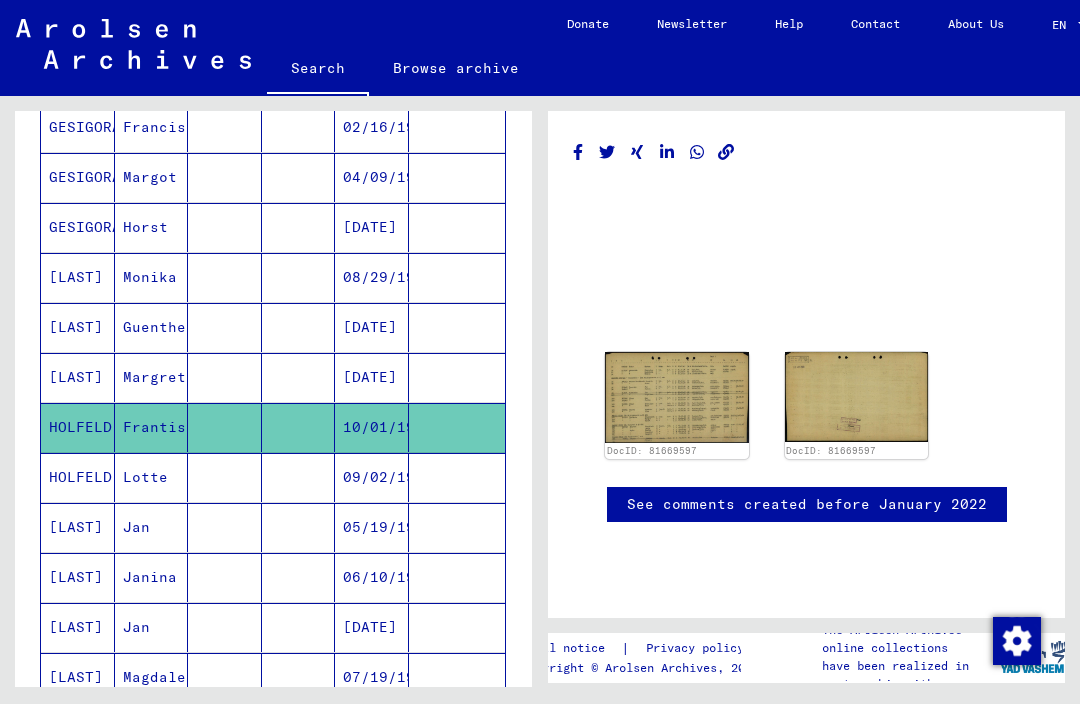 click at bounding box center [457, 427] 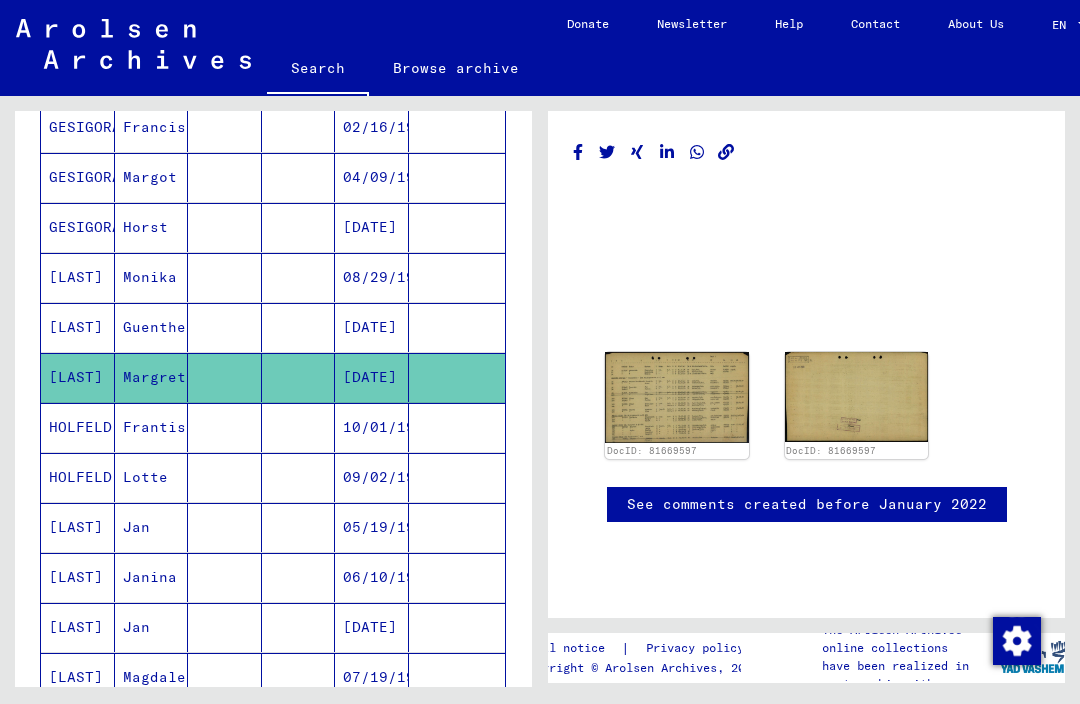 click on "10/01/1919" at bounding box center [372, 477] 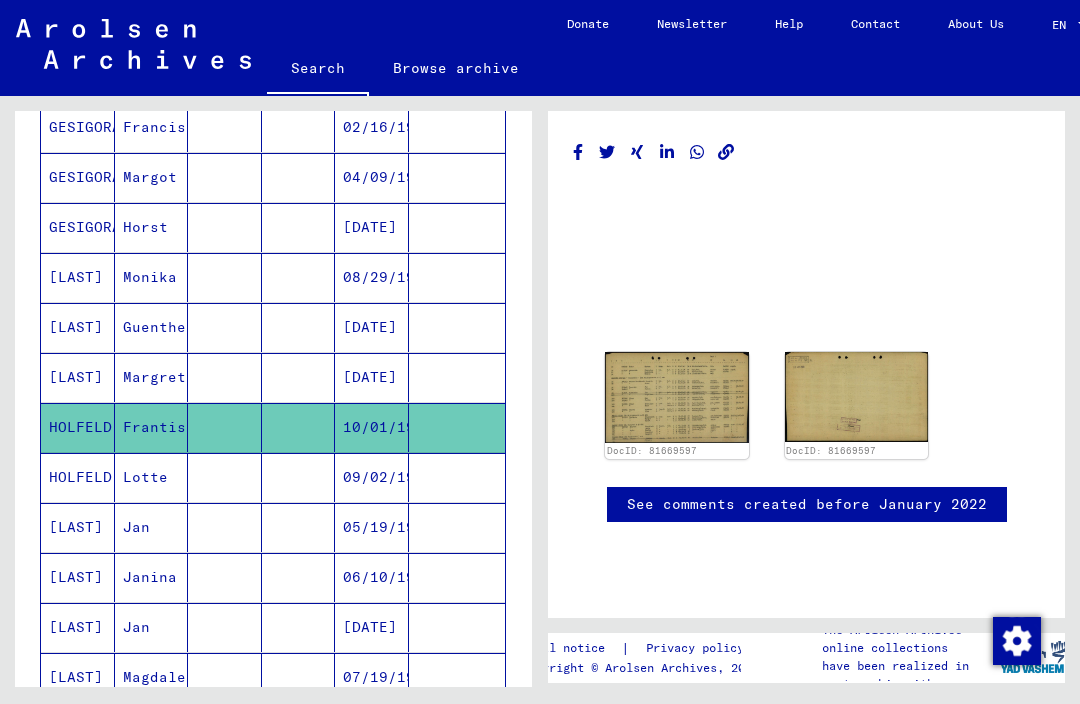 click on "See comments created before January 2022" 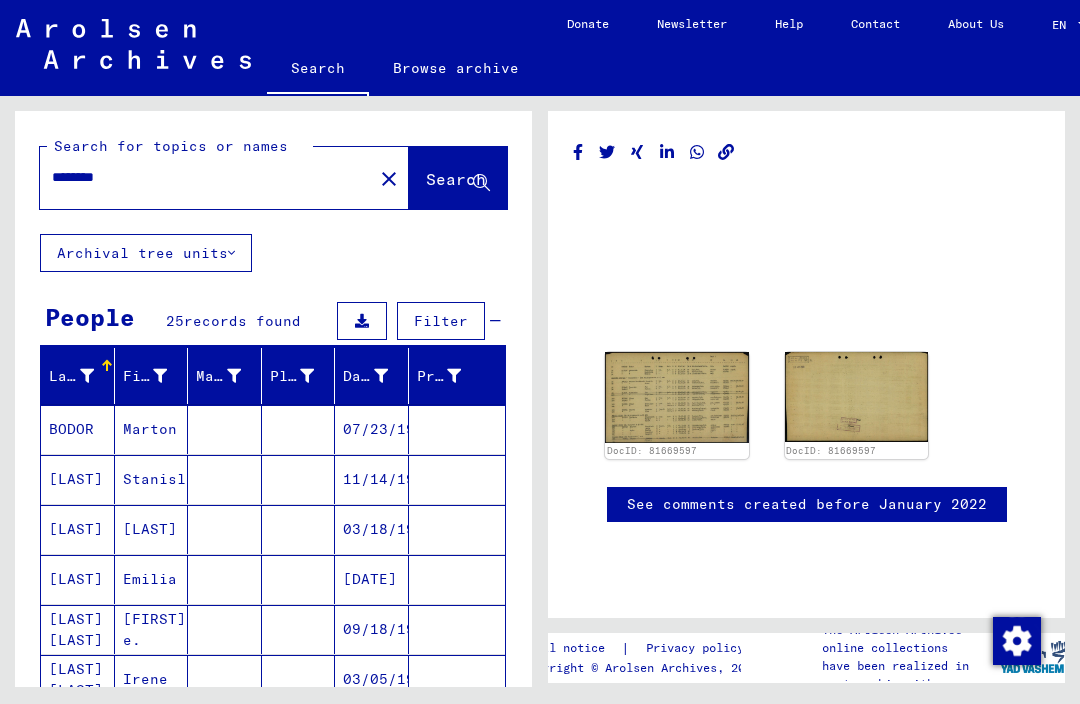 scroll, scrollTop: 0, scrollLeft: 0, axis: both 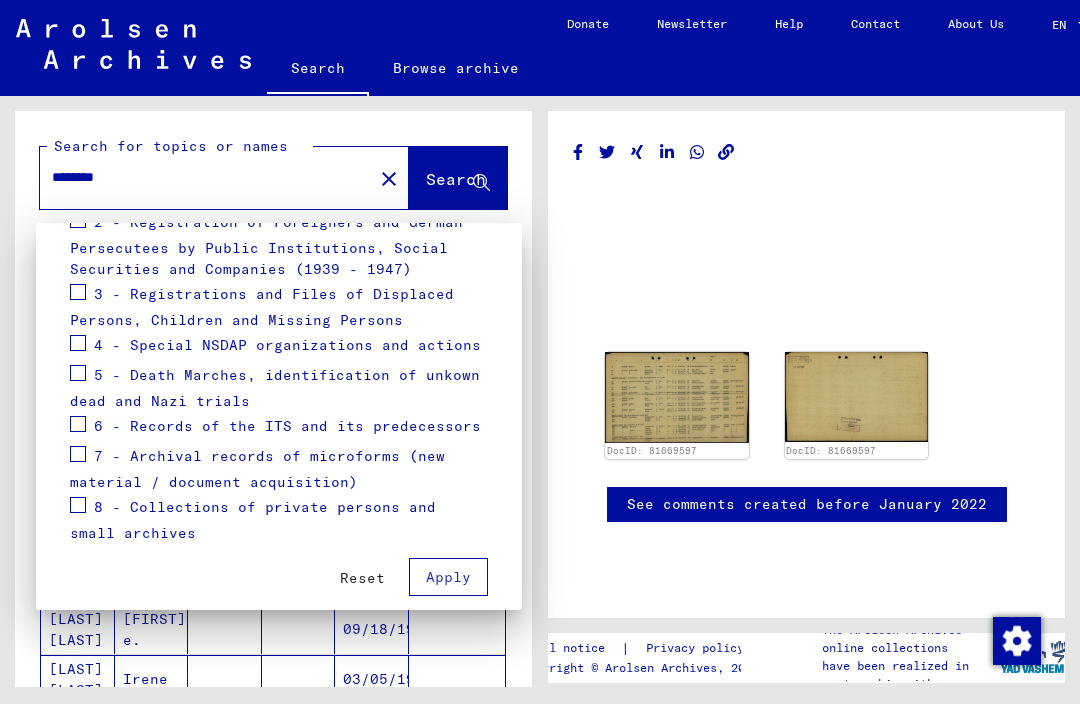 click at bounding box center [540, 352] 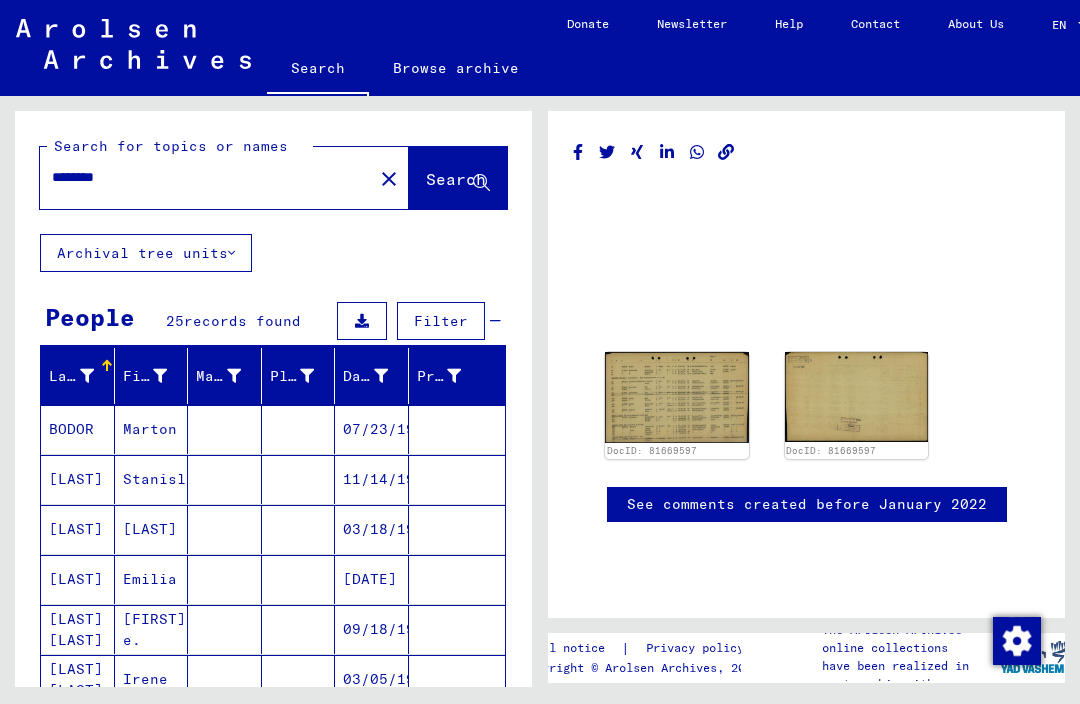 click on "Search for topics or names ******** close  Search   Archival tree units  People 25  records found  Filter   Last Name   First Name   Maiden Name   Place of Birth   Date of Birth   Prisoner #   BODOR   Marton         [DATE]      CHOCHOLEK   Stanislaw         [DATE]      CHOCHOLEK   Kaziniora         [DATE]      CHOCHOLEK   Emilia         [DATE]      CHORZA PUERKHARDT   Jozef e.         [DATE]      CHORZA PUERKHARDT   Irene         [DATE]      GESIGORA   Franciszek         [DATE]      GESIGORA   Margot         [DATE]      GESIGORA   Horst         [DATE]      HAPKE   Monika         [DATE]      HAPKE   Guenther         [DATE]      HAPKE   Margret         [DATE]      HOLFELD   Frantisek         [DATE]      HOLFELD   Lotte         [DATE]      IZWORSKI   Jan         [DATE]      IZWORSKI   Janina         [DATE]      LEBIEDIEW   Jan         [DATE]      LEBIEDIEW   Magdalena         [DATE]      OLECH   Jan         [DATE]      OLECH   Janina" 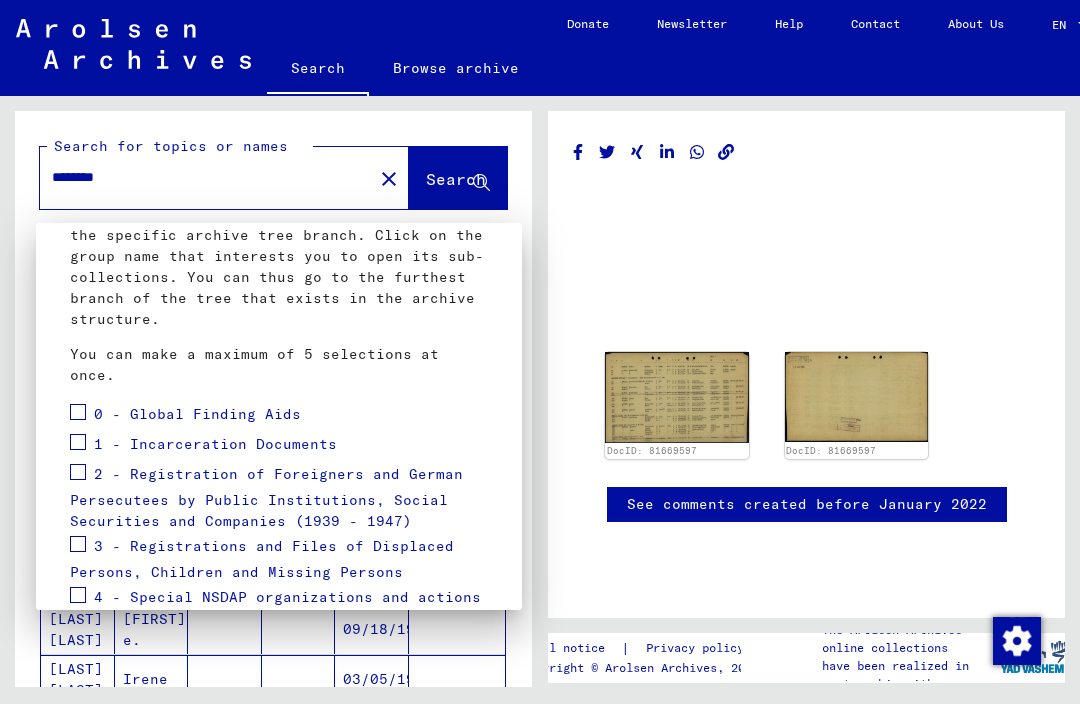 scroll, scrollTop: 151, scrollLeft: 0, axis: vertical 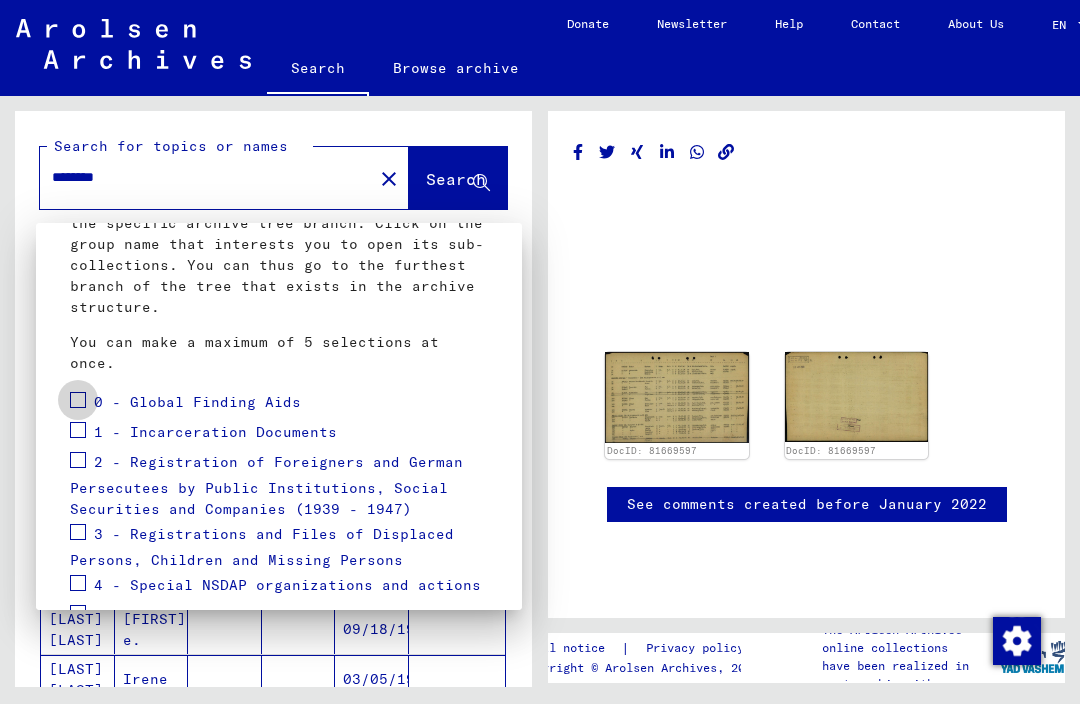 click at bounding box center [78, 400] 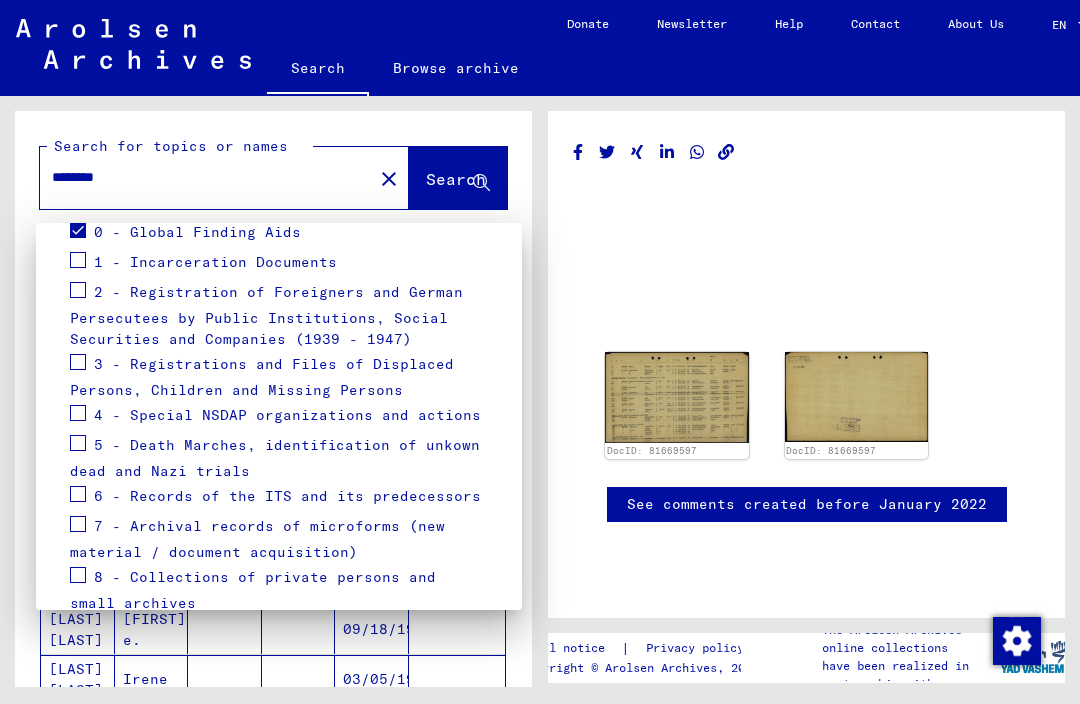 scroll, scrollTop: 322, scrollLeft: 0, axis: vertical 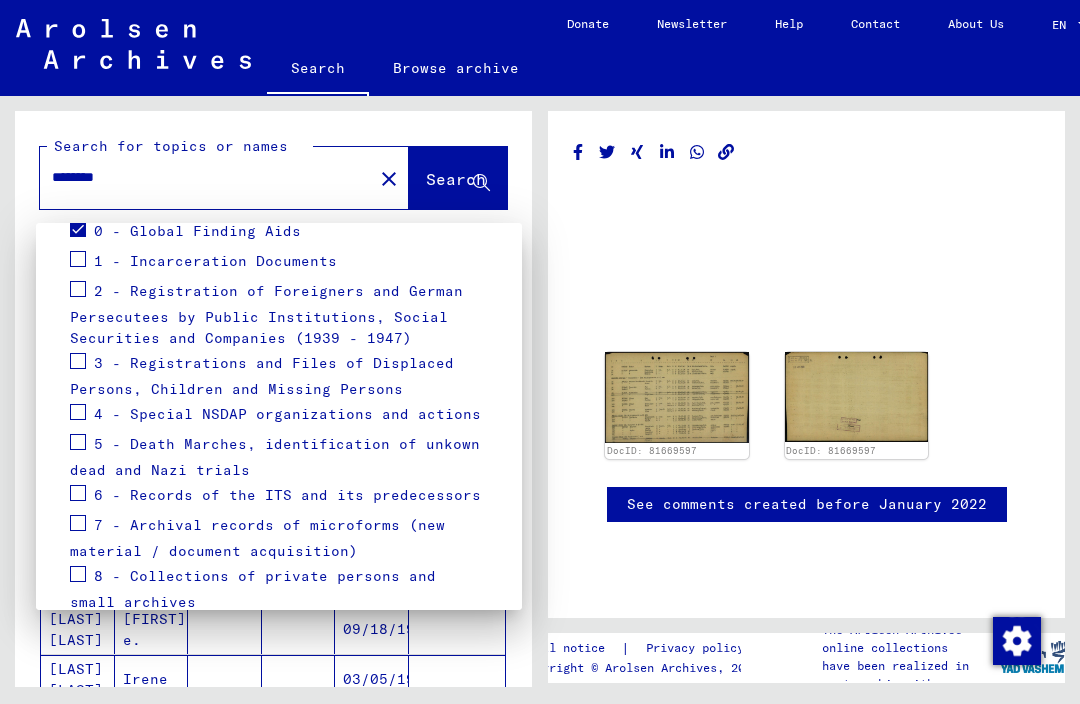 click at bounding box center [540, 352] 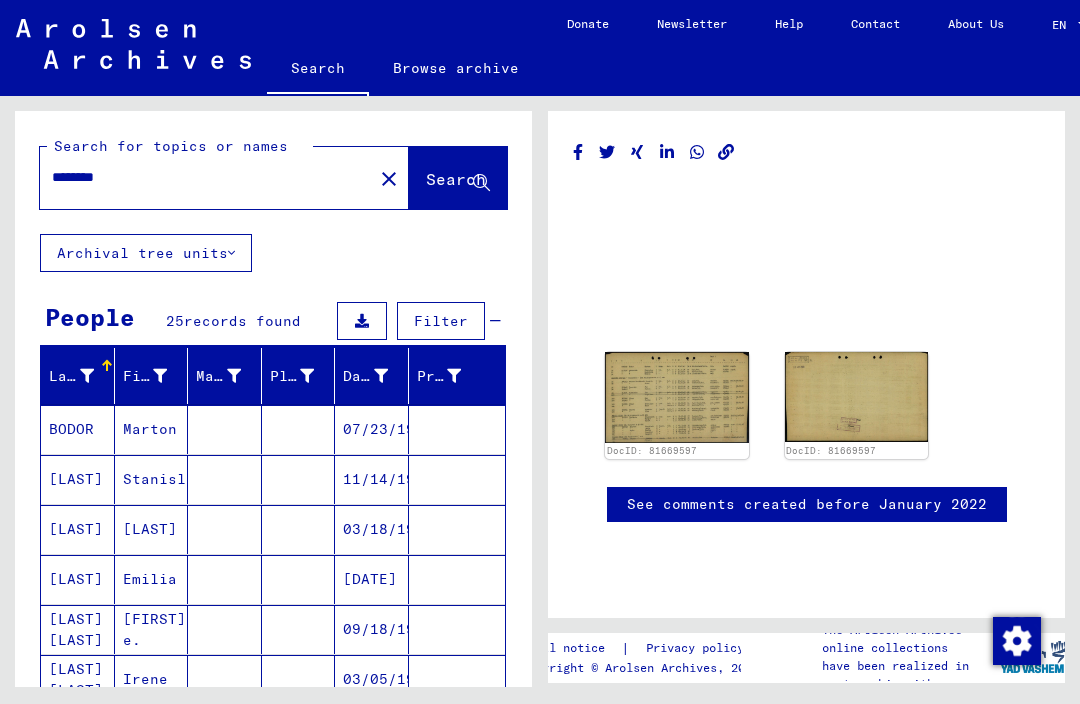click on "Browse archive" 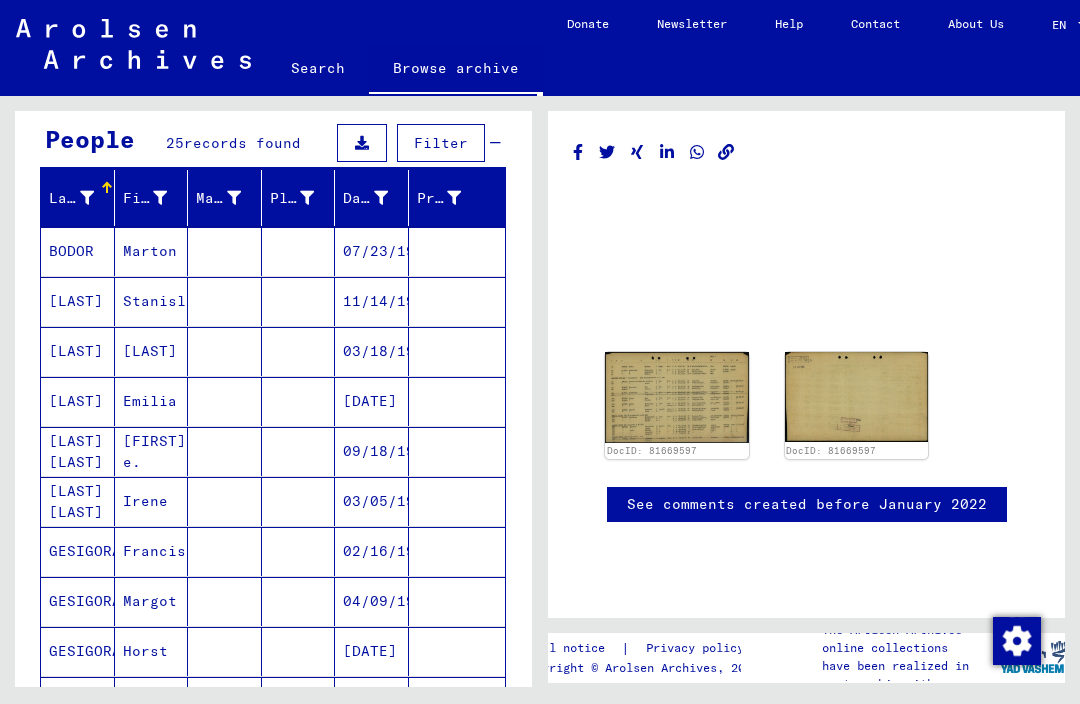 scroll, scrollTop: 192, scrollLeft: 0, axis: vertical 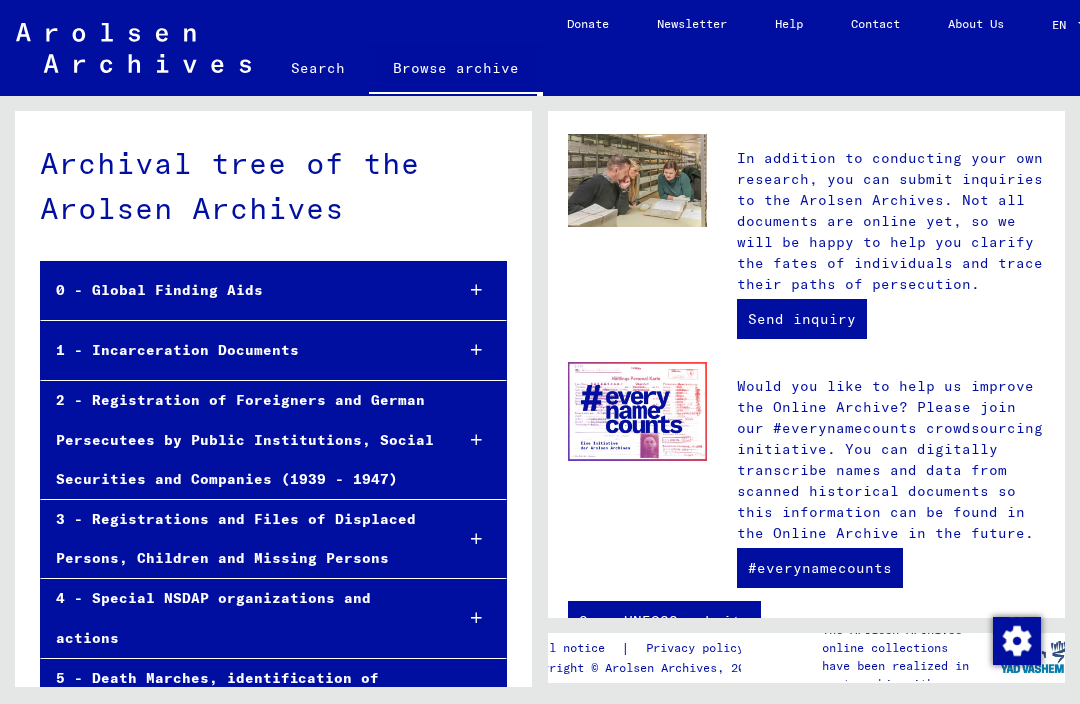 click on "Archival tree of the Arolsen Archives  0 - Global Finding Aids 1 - Incarceration Documents 2 - Registration of Foreigners and German Persecutees by Public Institutions, Social Securities and Companies (1939 - 1947) 3 - Registrations and Files of Displaced Persons, Children and Missing Persons 4 - Special NSDAP organizations and actions 5 - Death Marches, identification of unkown dead and Nazi trials 6 - Records of the ITS and its predecessors 7 - Archival records of microforms (new material / document acquisition) 8 - Collections of private persons and small archives" 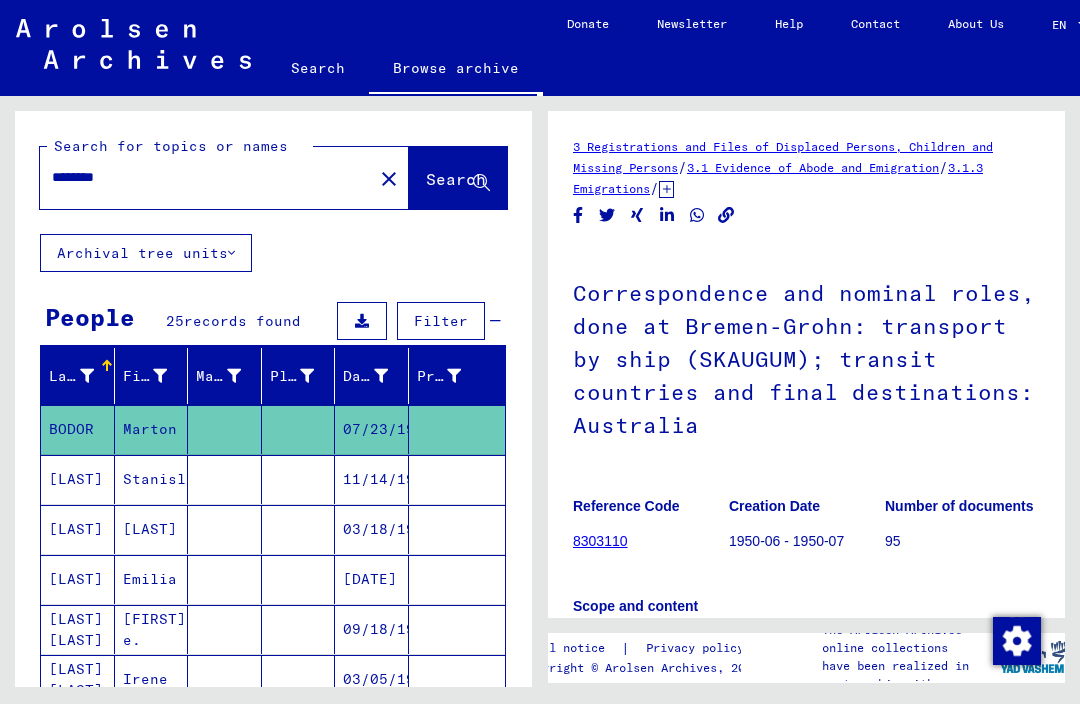 scroll, scrollTop: 0, scrollLeft: 0, axis: both 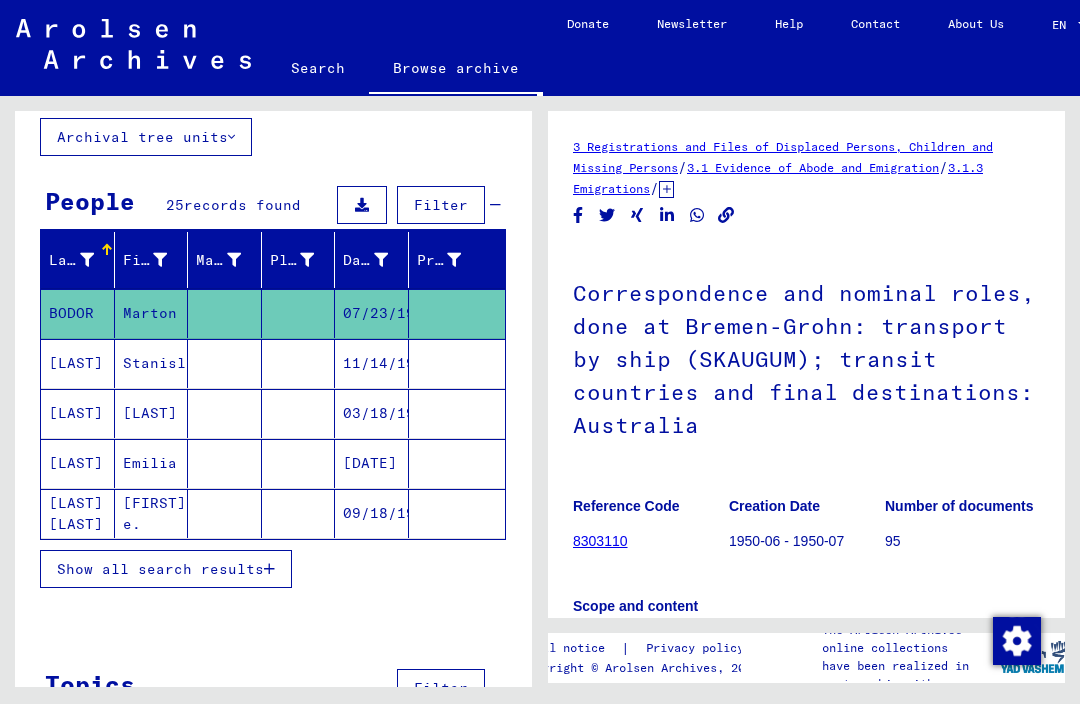 click on "Show all search results" at bounding box center (166, 569) 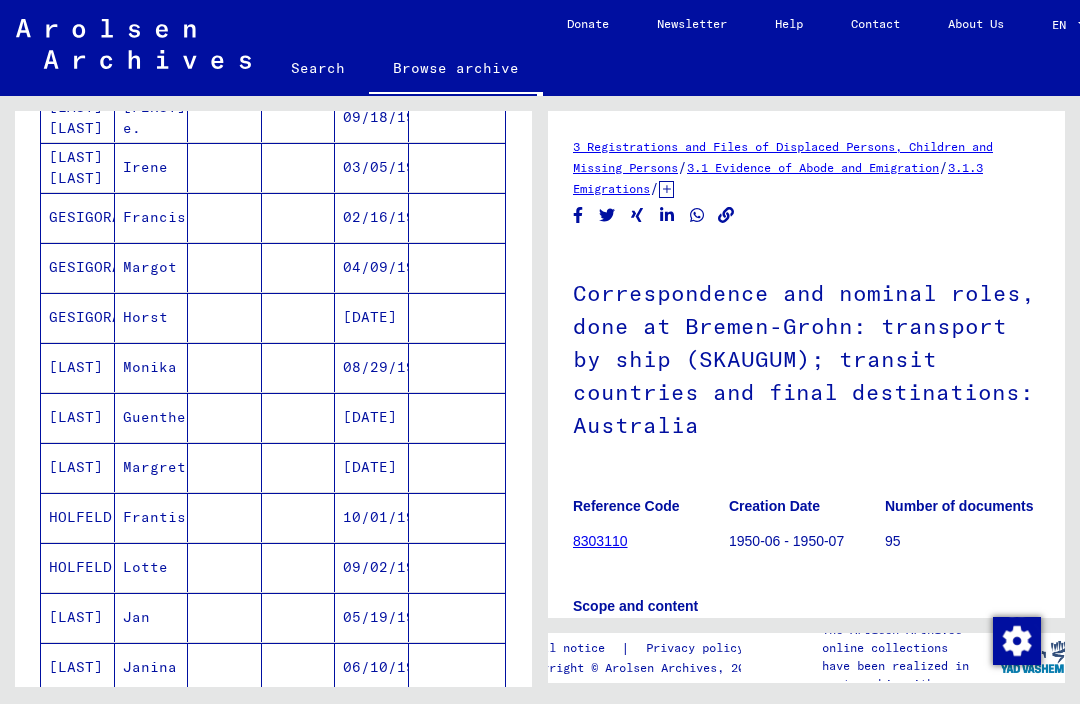 scroll, scrollTop: 513, scrollLeft: 0, axis: vertical 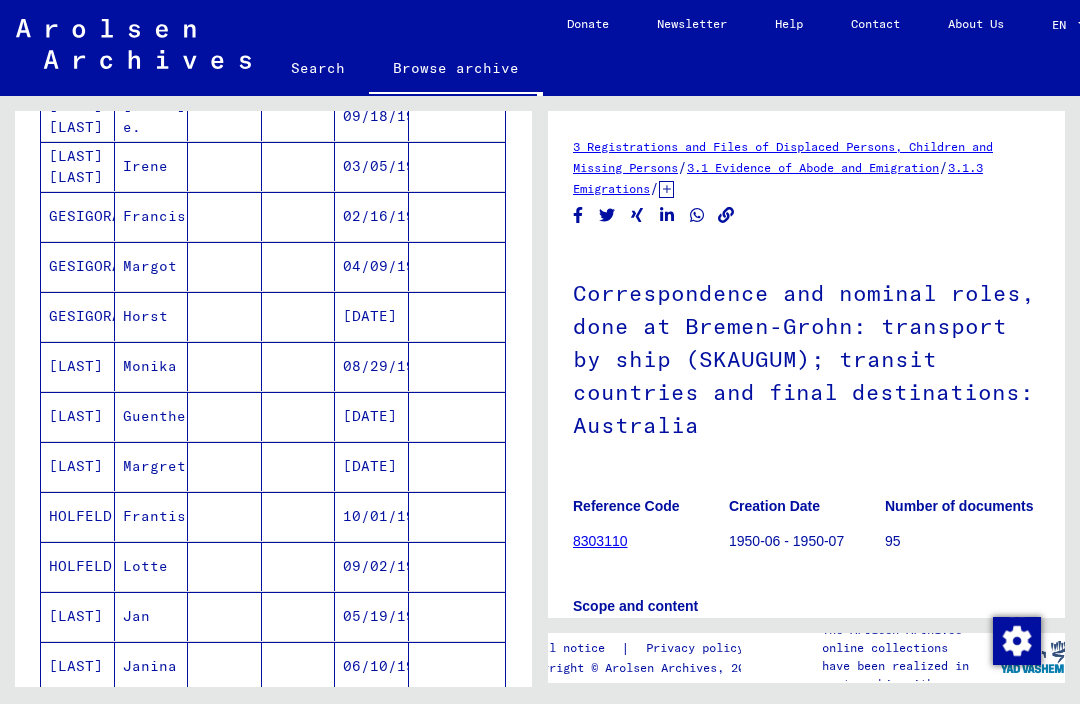 click on "10/01/1919" at bounding box center (372, 566) 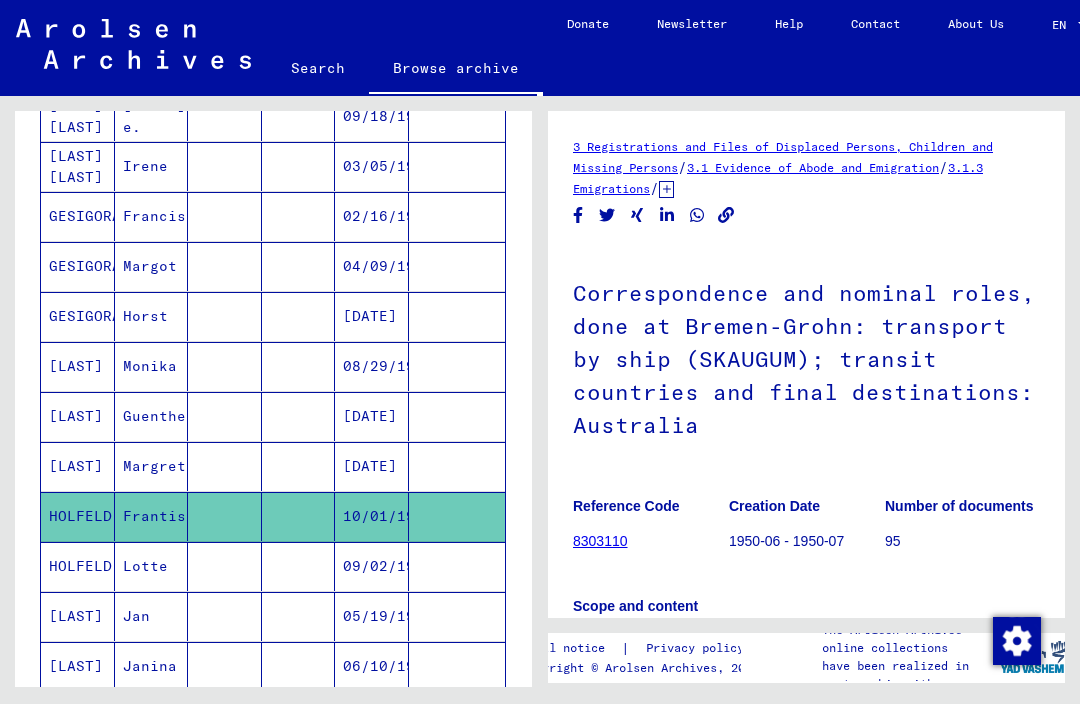 click 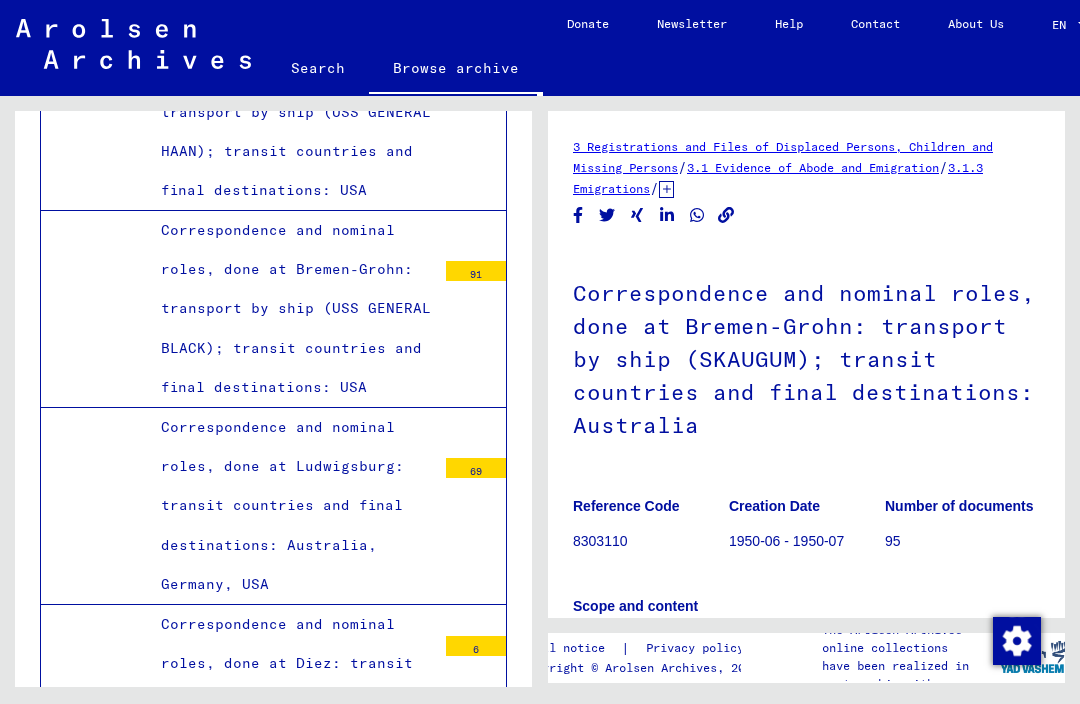 scroll, scrollTop: 41182, scrollLeft: 0, axis: vertical 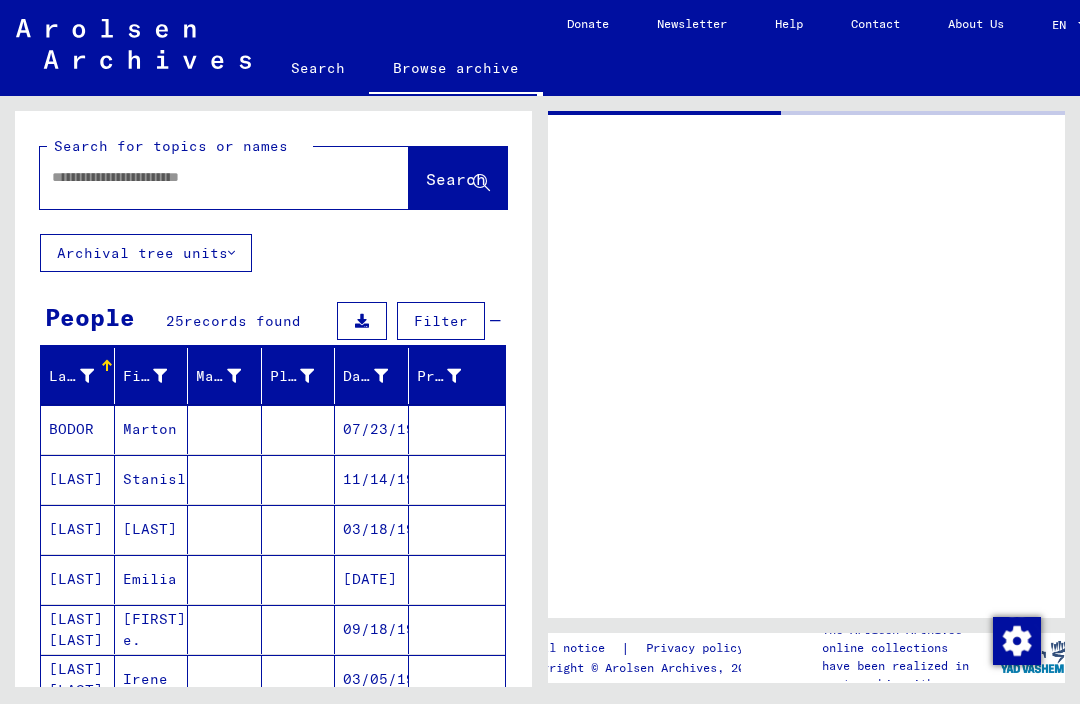 type on "********" 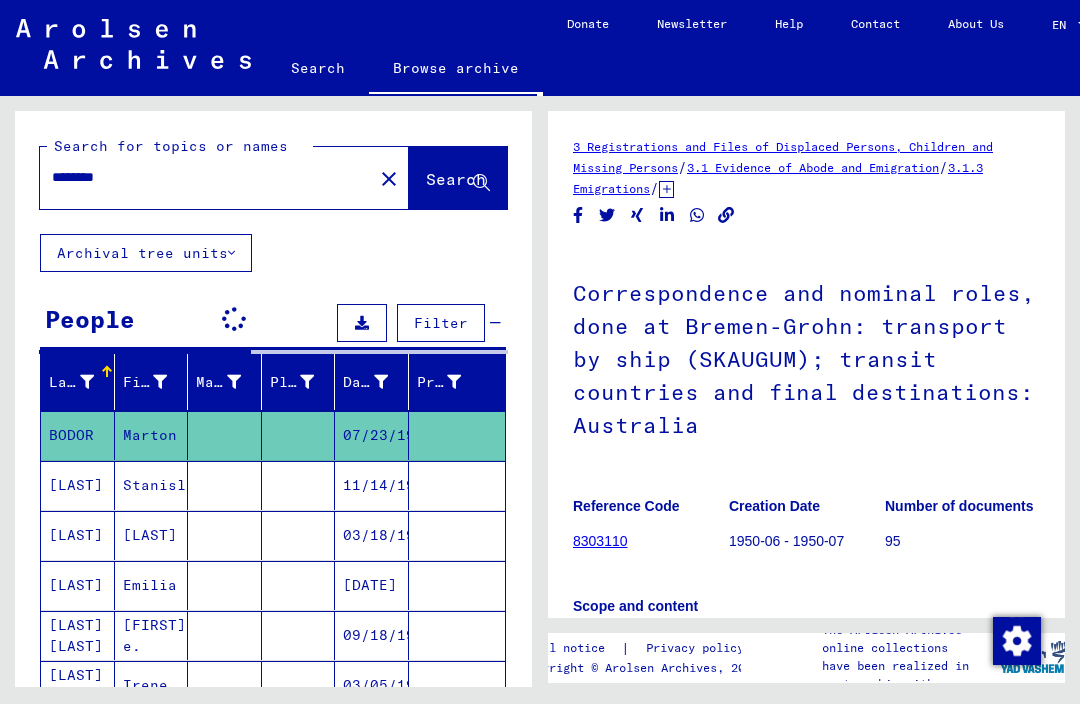 scroll, scrollTop: 0, scrollLeft: 0, axis: both 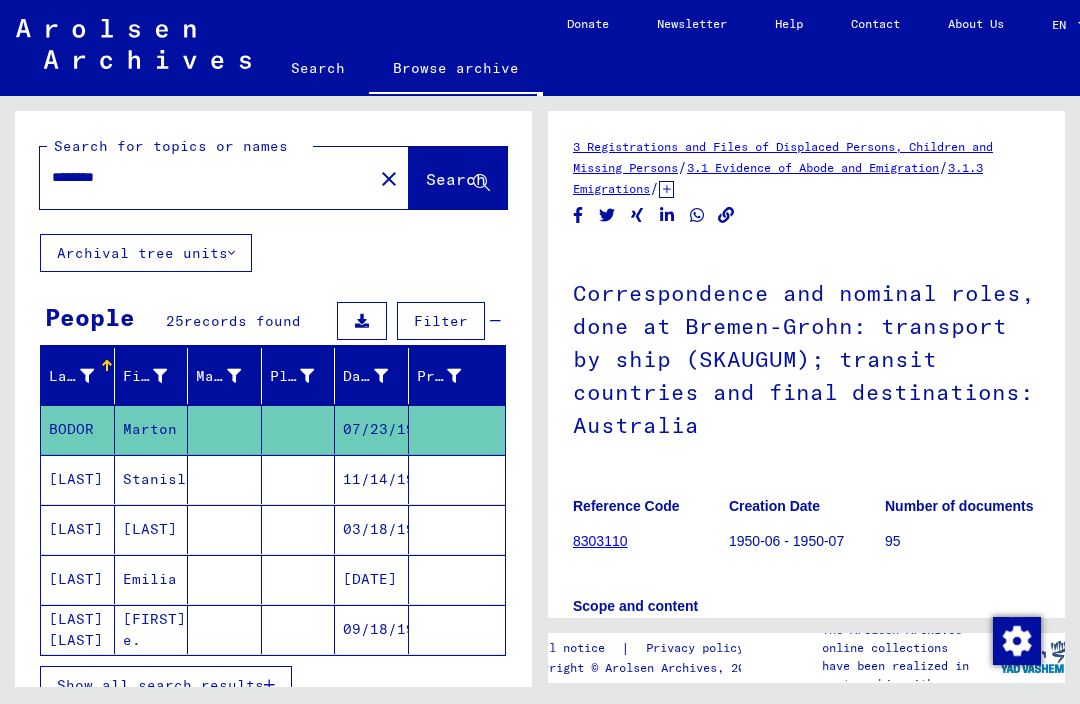 click on "********" at bounding box center (206, 177) 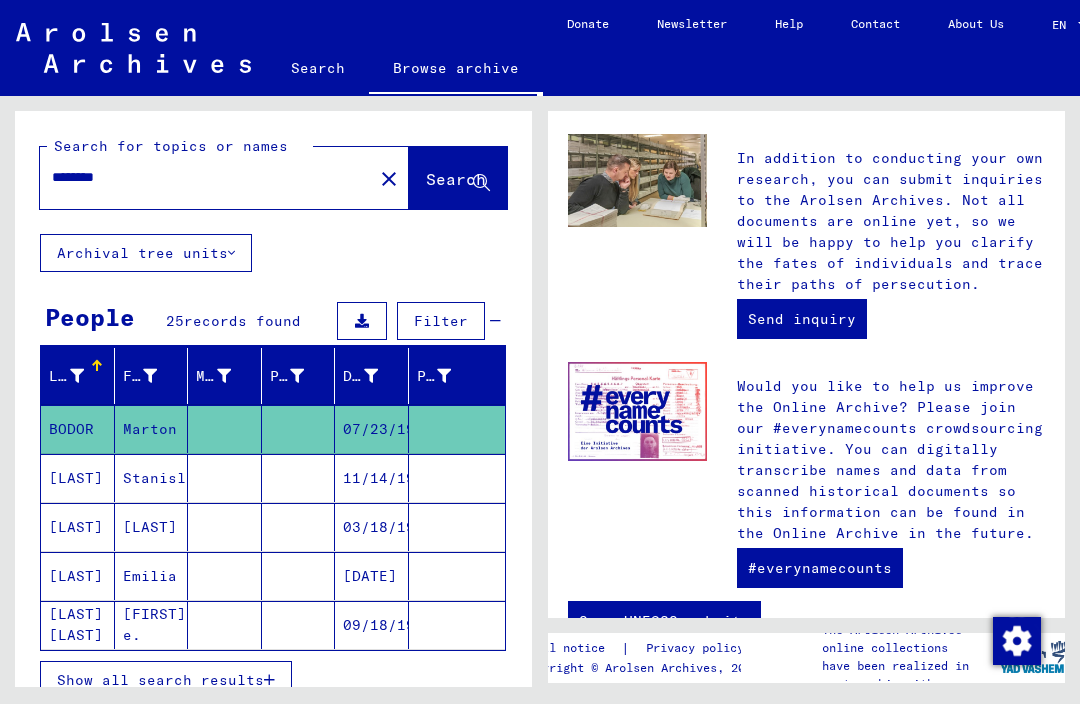 scroll, scrollTop: 950, scrollLeft: 0, axis: vertical 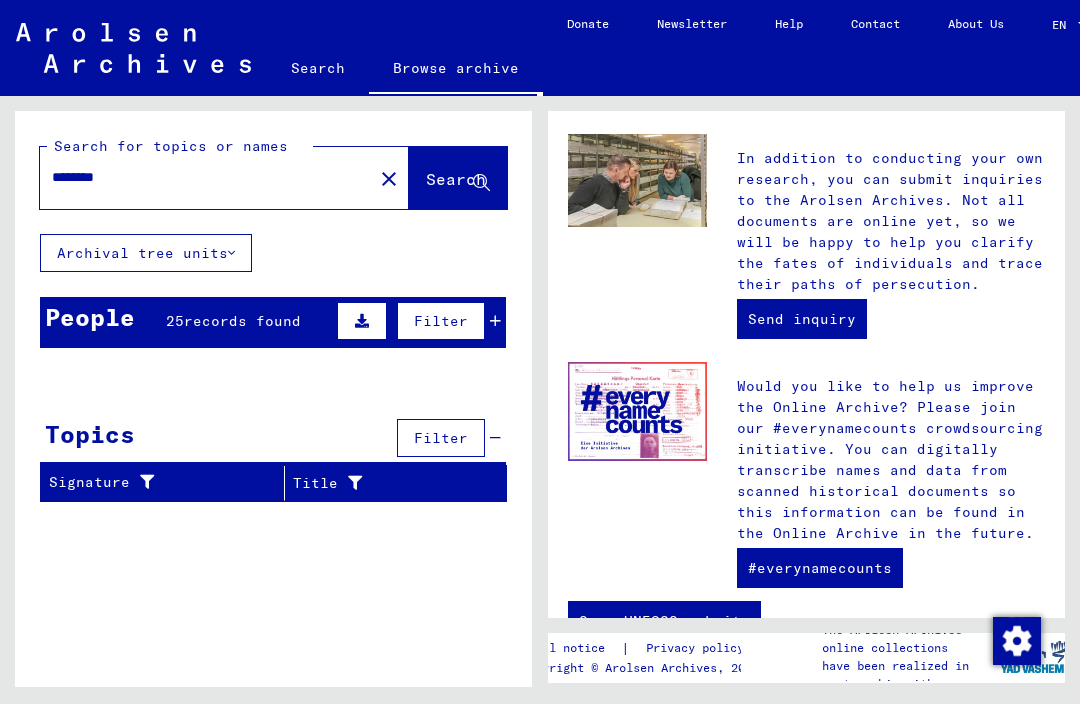 click on "records found" at bounding box center (242, 321) 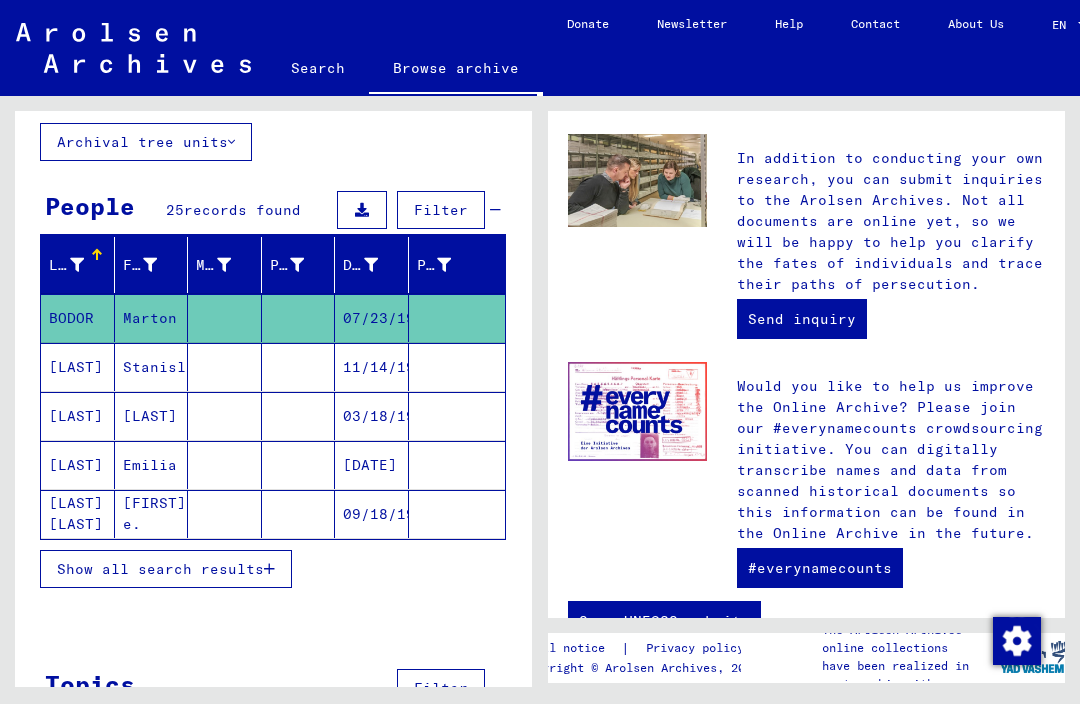 scroll, scrollTop: 111, scrollLeft: 0, axis: vertical 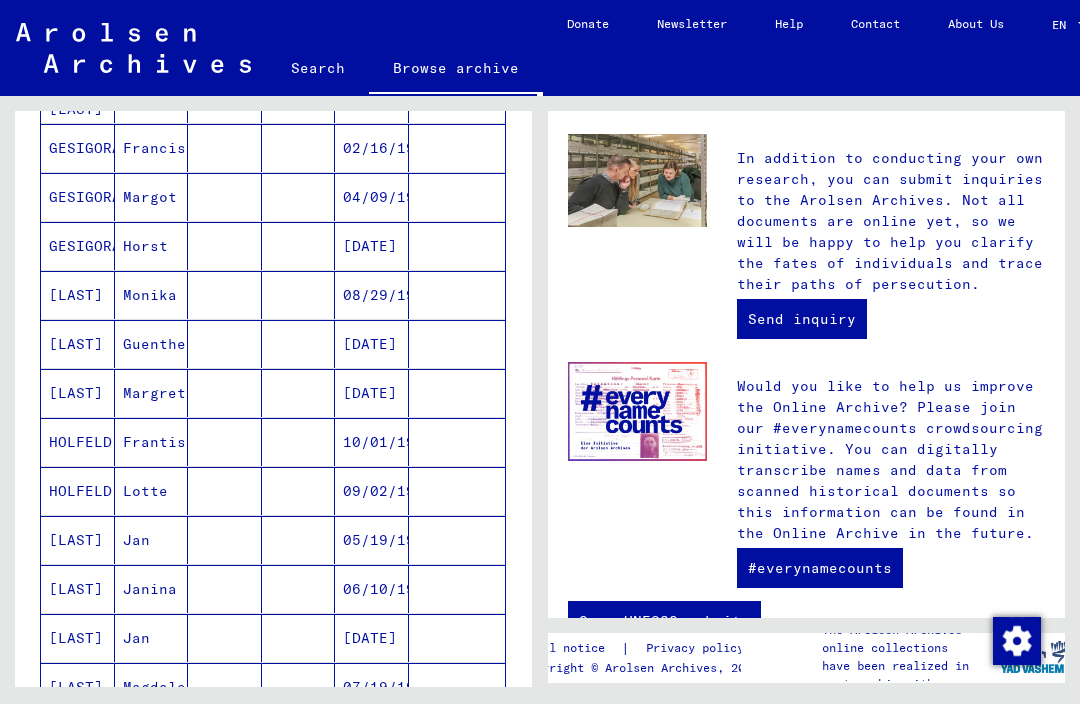 click on "10/01/1919" at bounding box center [372, 491] 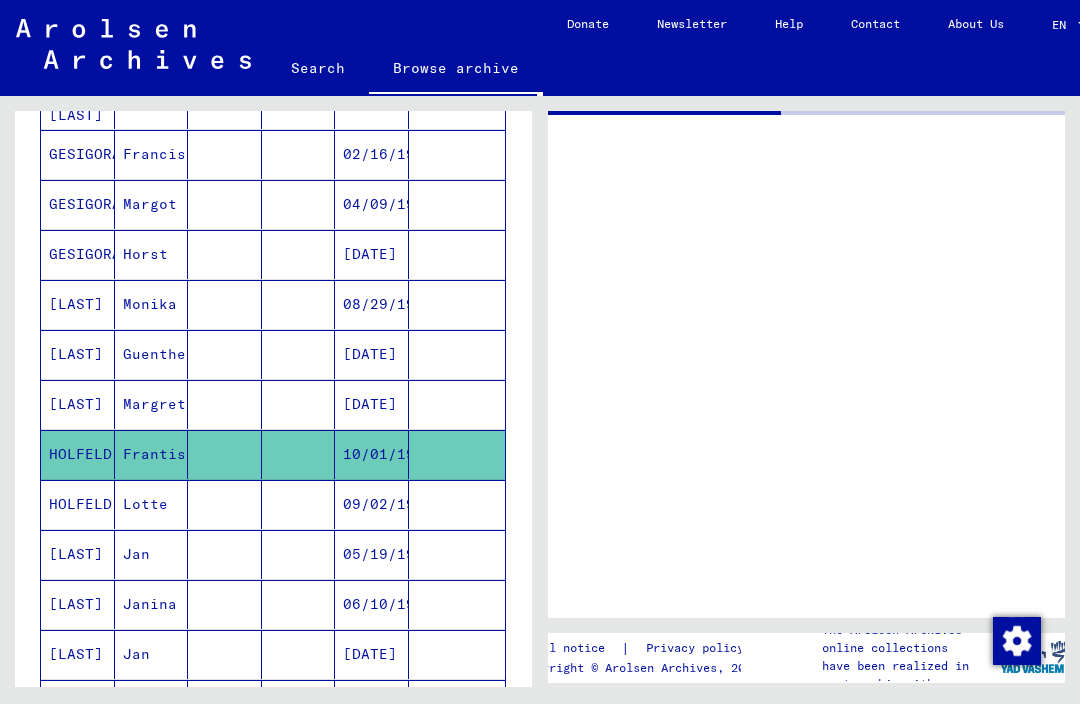scroll, scrollTop: 0, scrollLeft: 0, axis: both 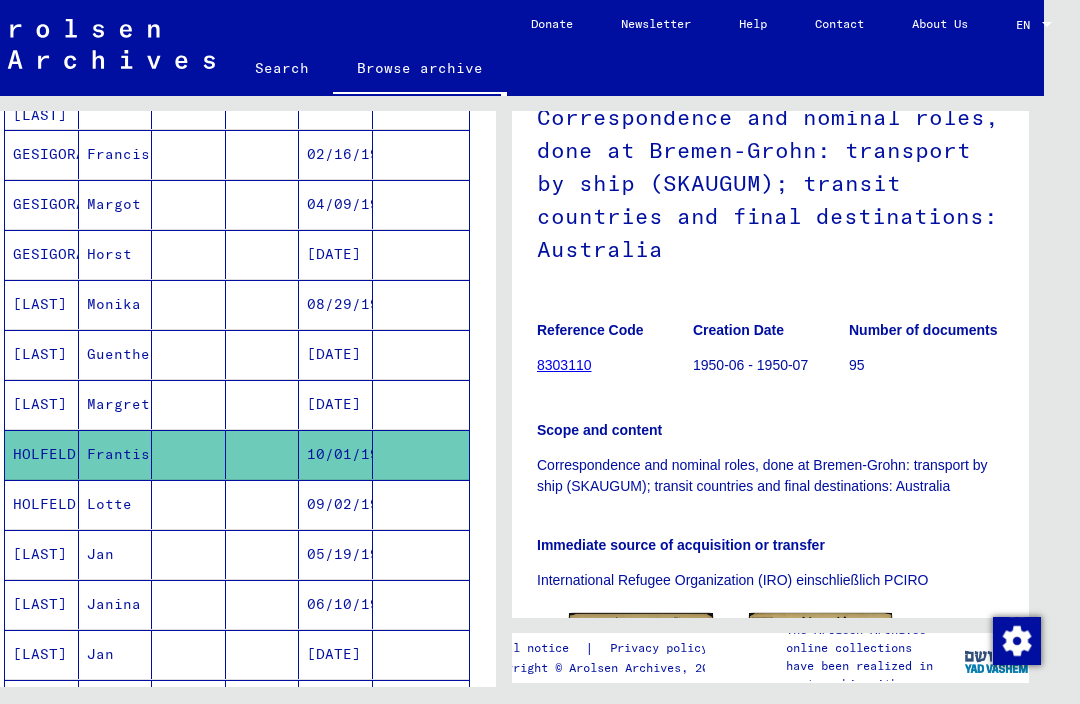 click on "95" 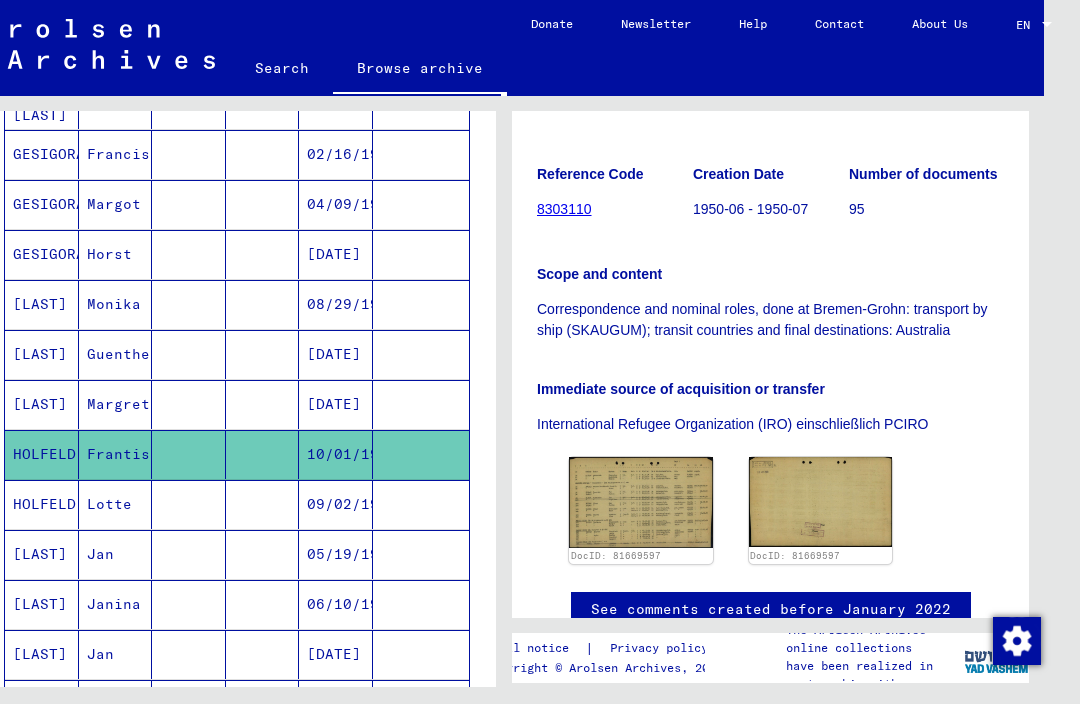 scroll, scrollTop: 334, scrollLeft: 0, axis: vertical 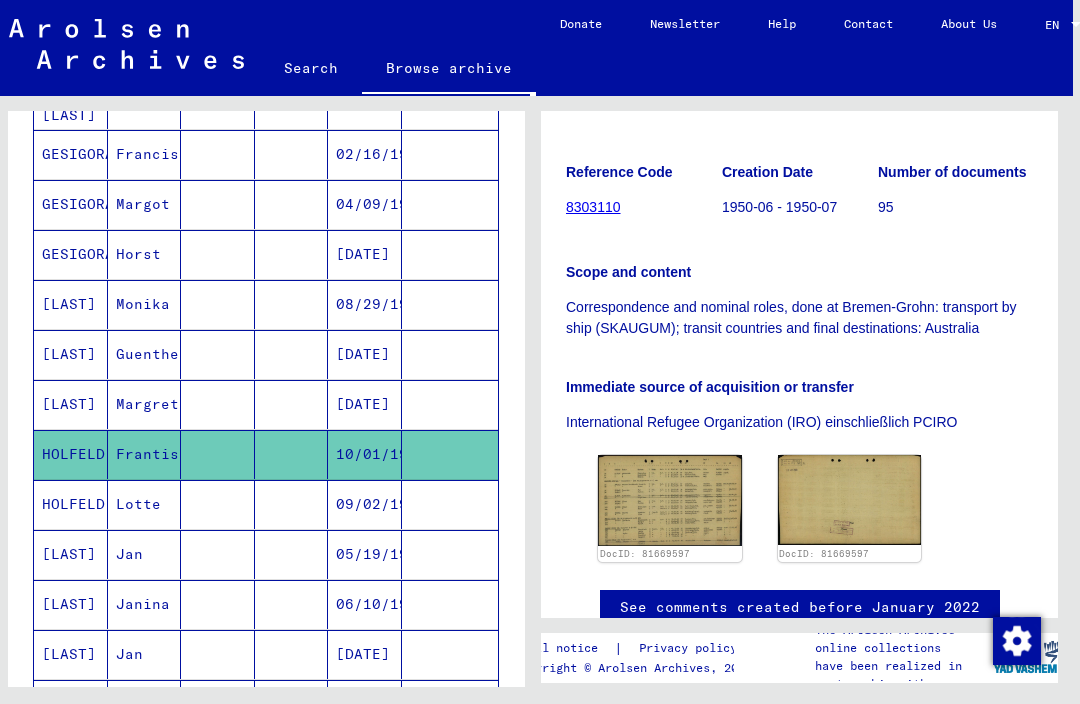 click 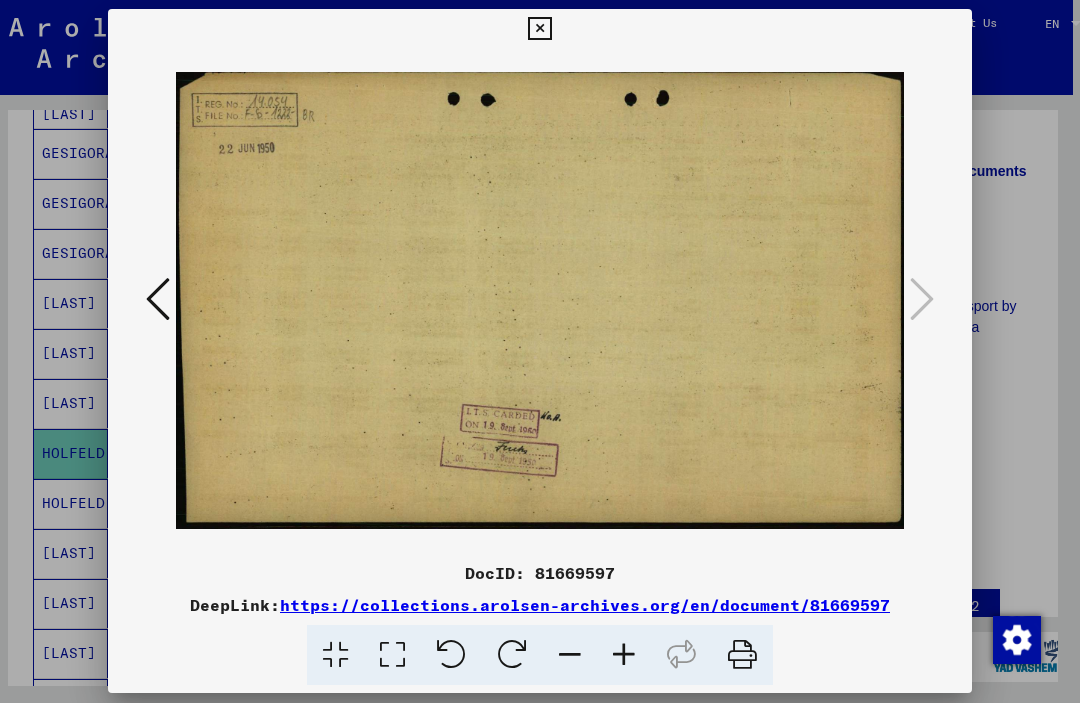 click on "https://collections.arolsen-archives.org/en/document/81669597" at bounding box center (585, 606) 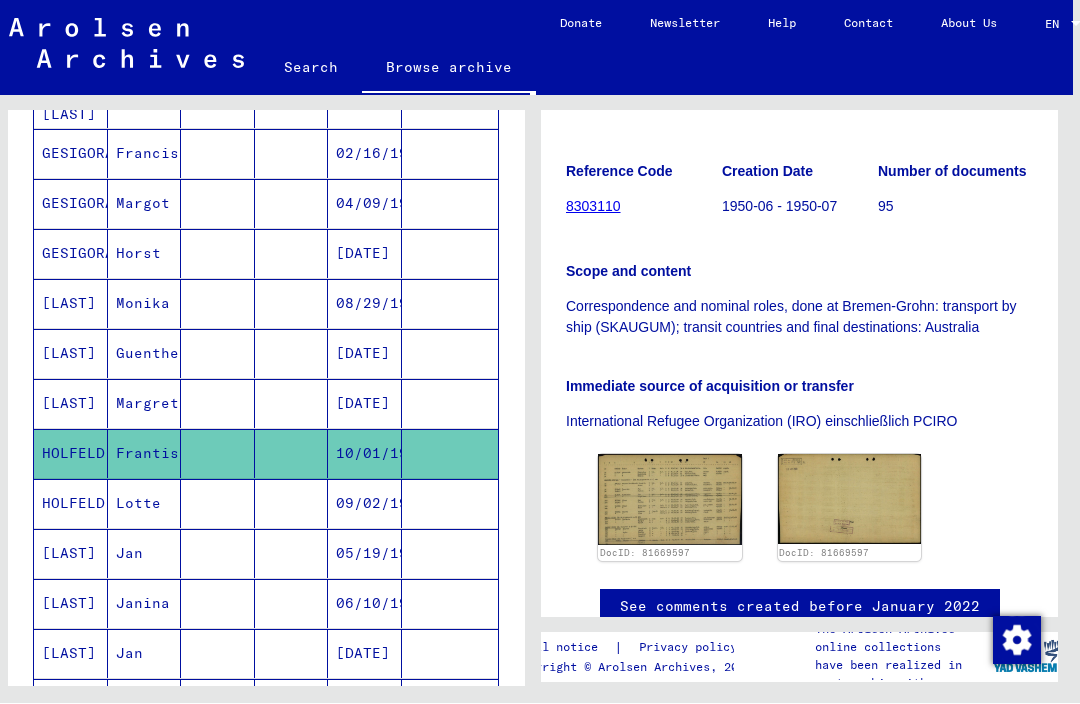 click on "09/02/1917" at bounding box center (365, 554) 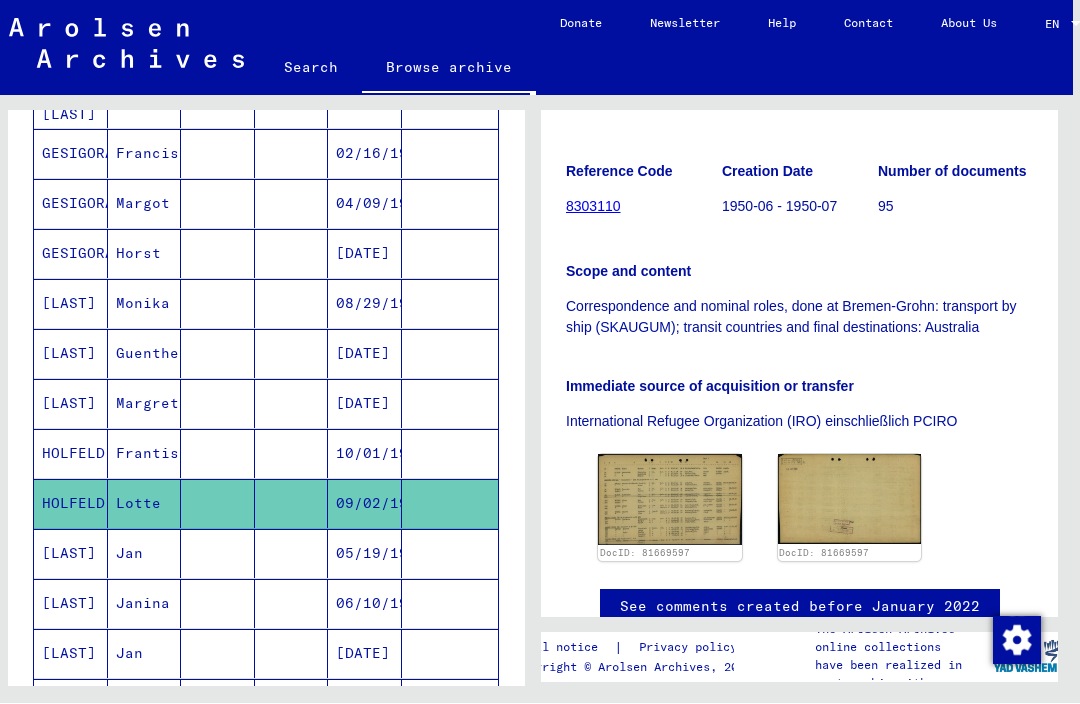 click on "See comments created before January 2022" 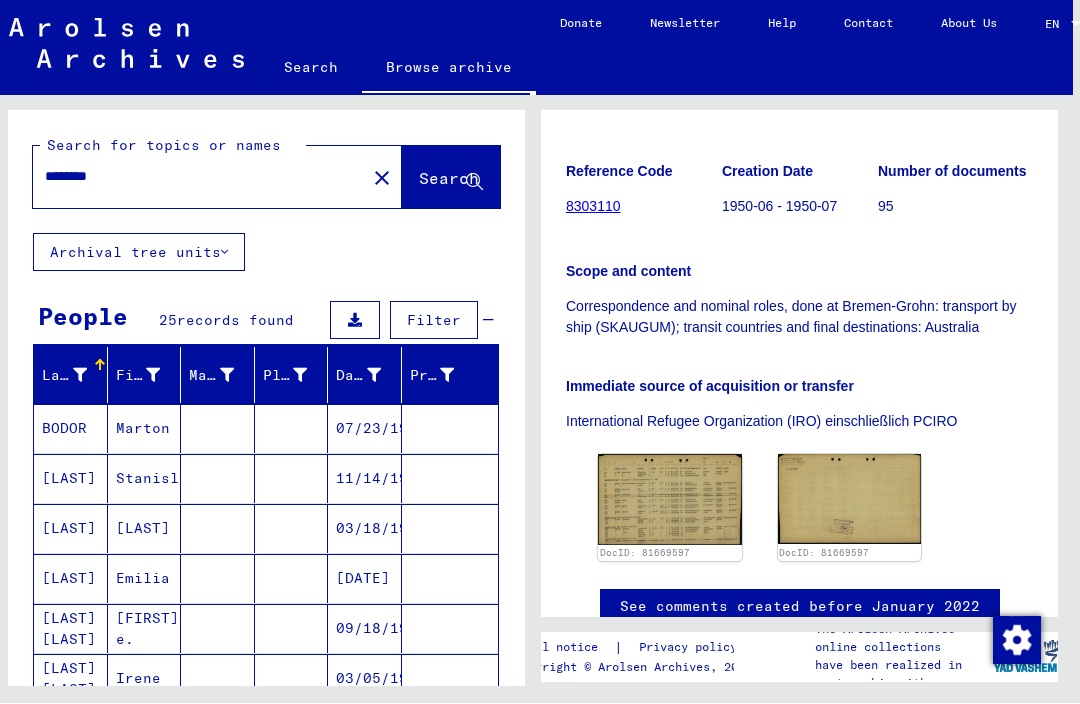 scroll, scrollTop: 0, scrollLeft: 0, axis: both 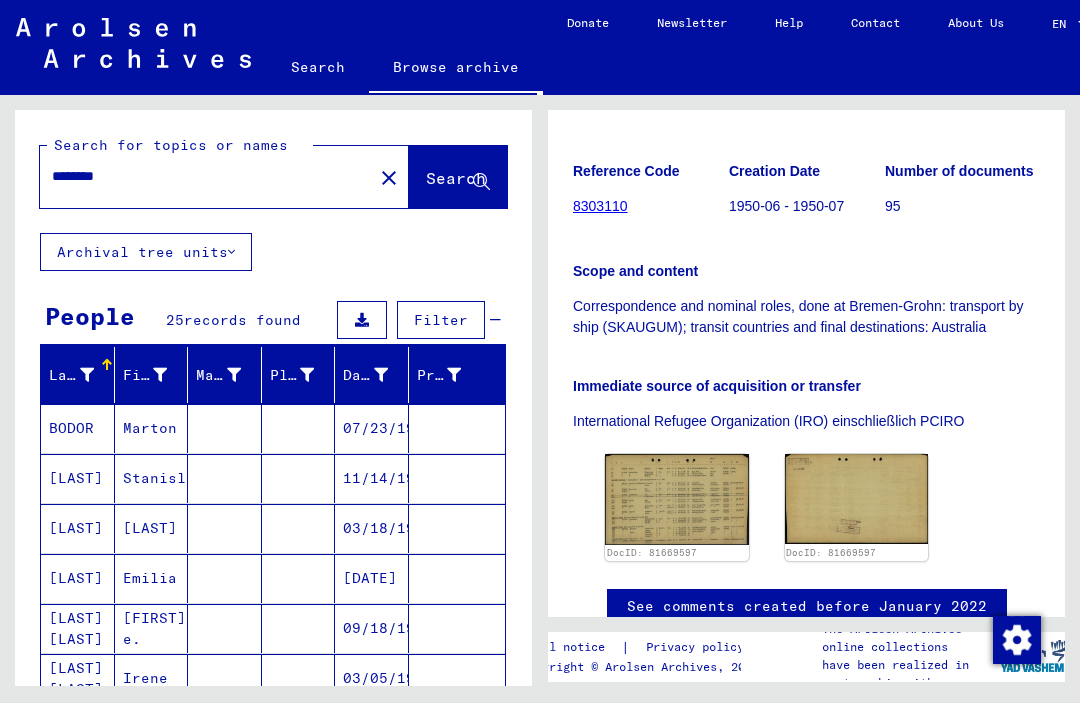 click on "Reference Code 8303110" 